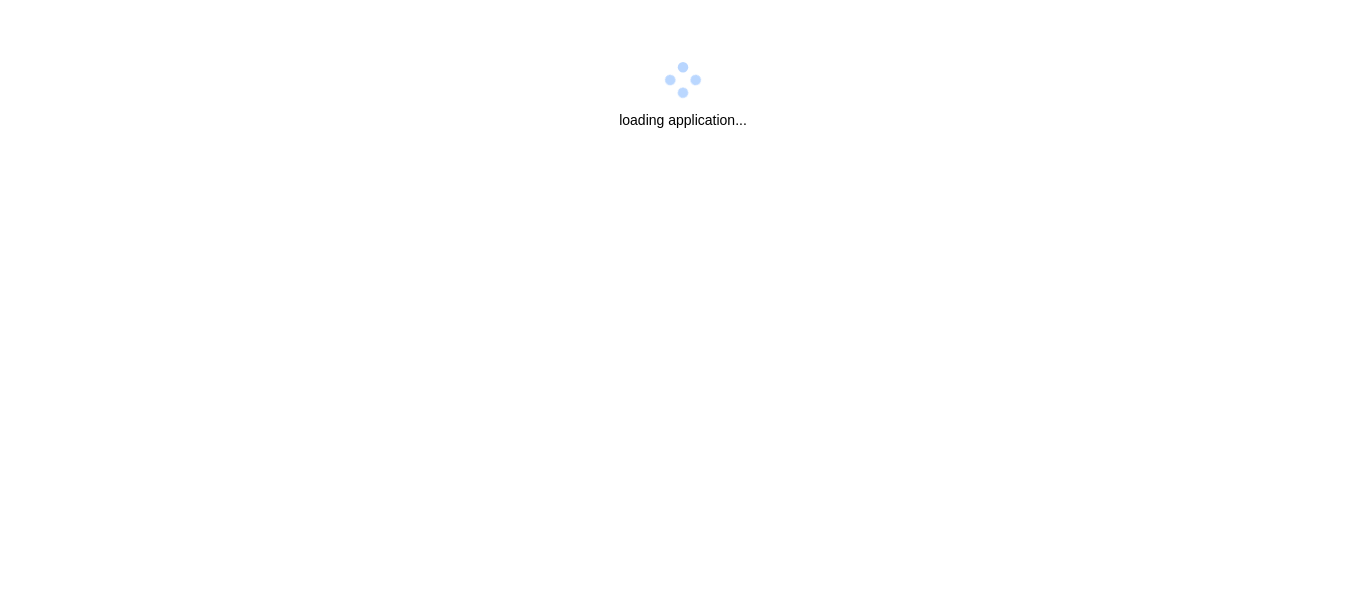 scroll, scrollTop: 0, scrollLeft: 0, axis: both 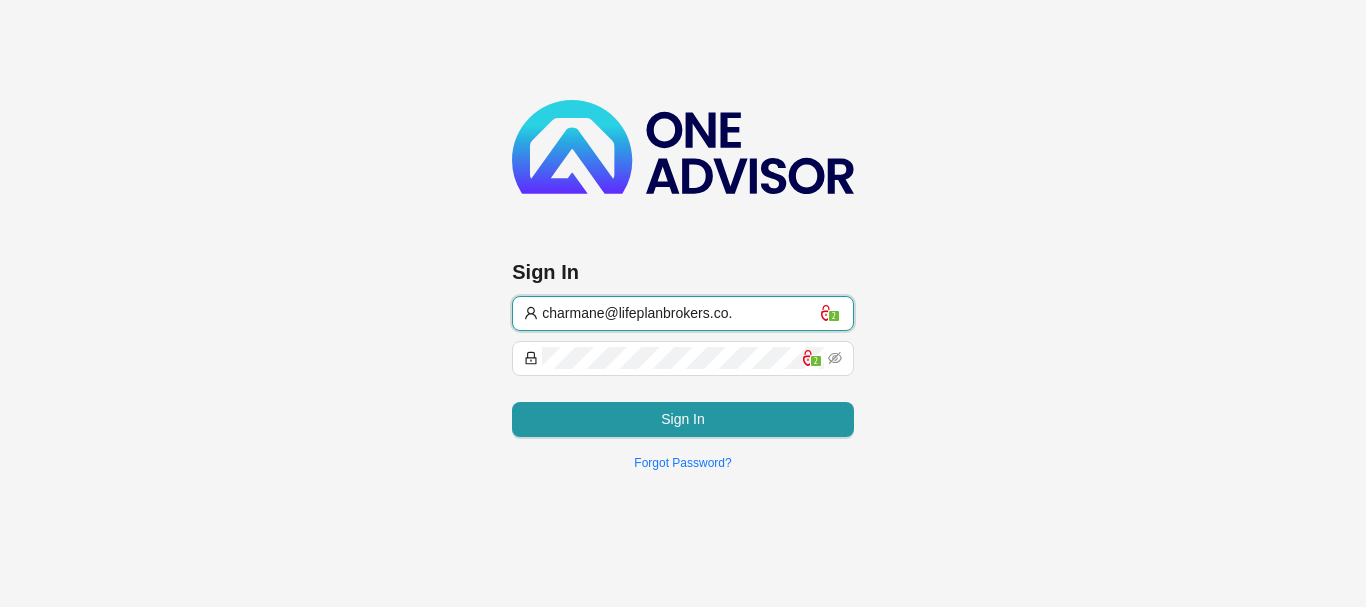 type on "[EMAIL]" 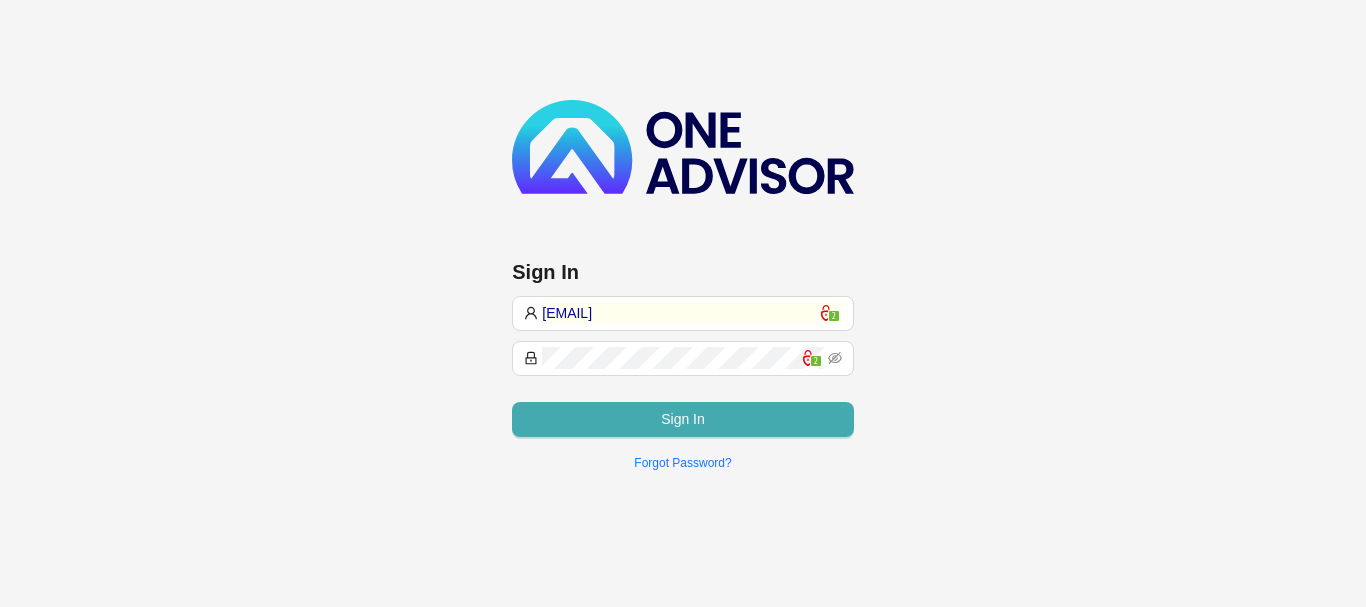 click on "Sign In" at bounding box center [683, 419] 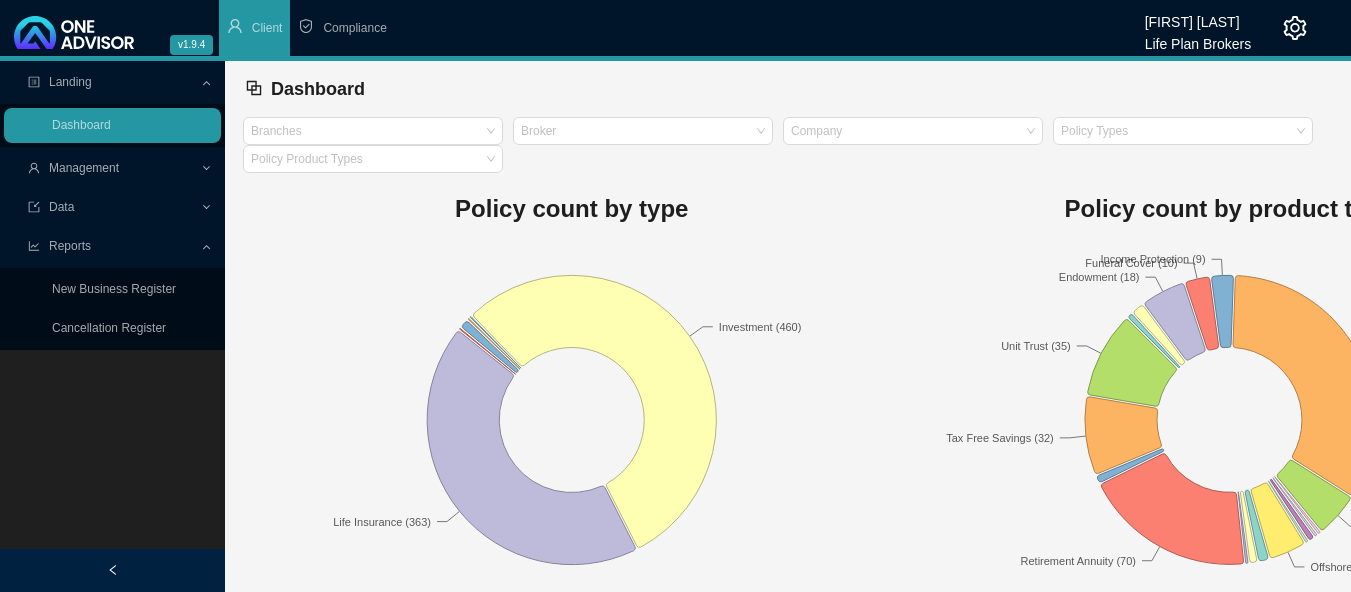 drag, startPoint x: 92, startPoint y: 169, endPoint x: 94, endPoint y: 183, distance: 14.142136 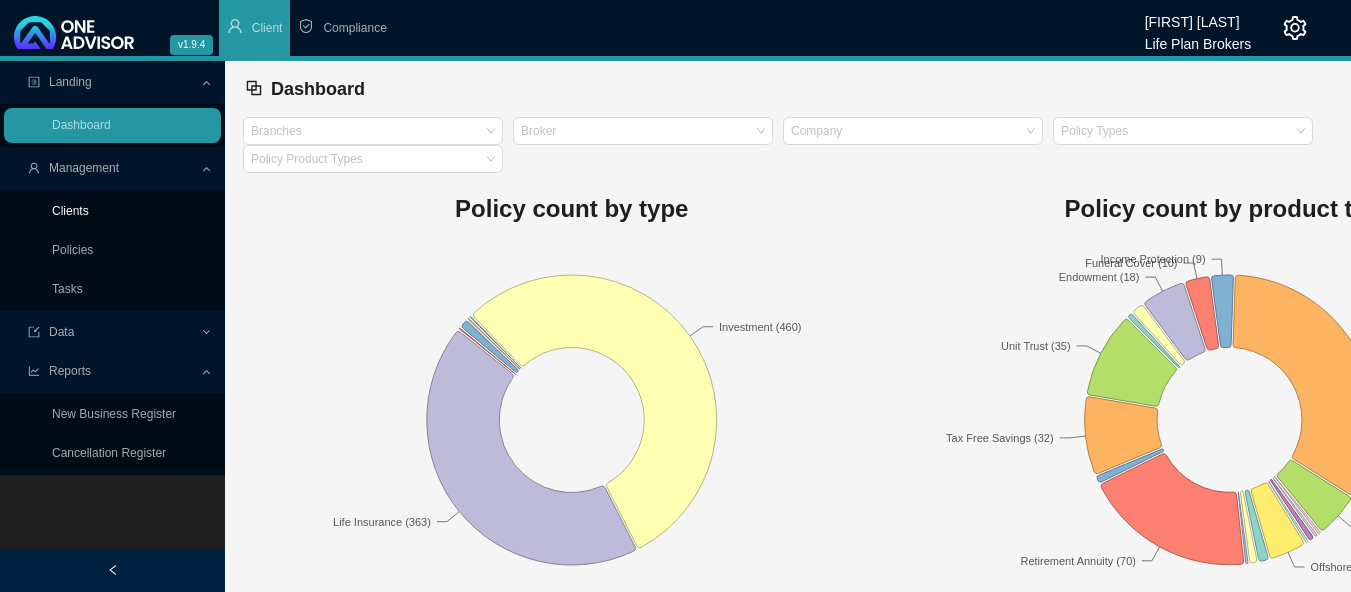click on "Clients" at bounding box center (70, 211) 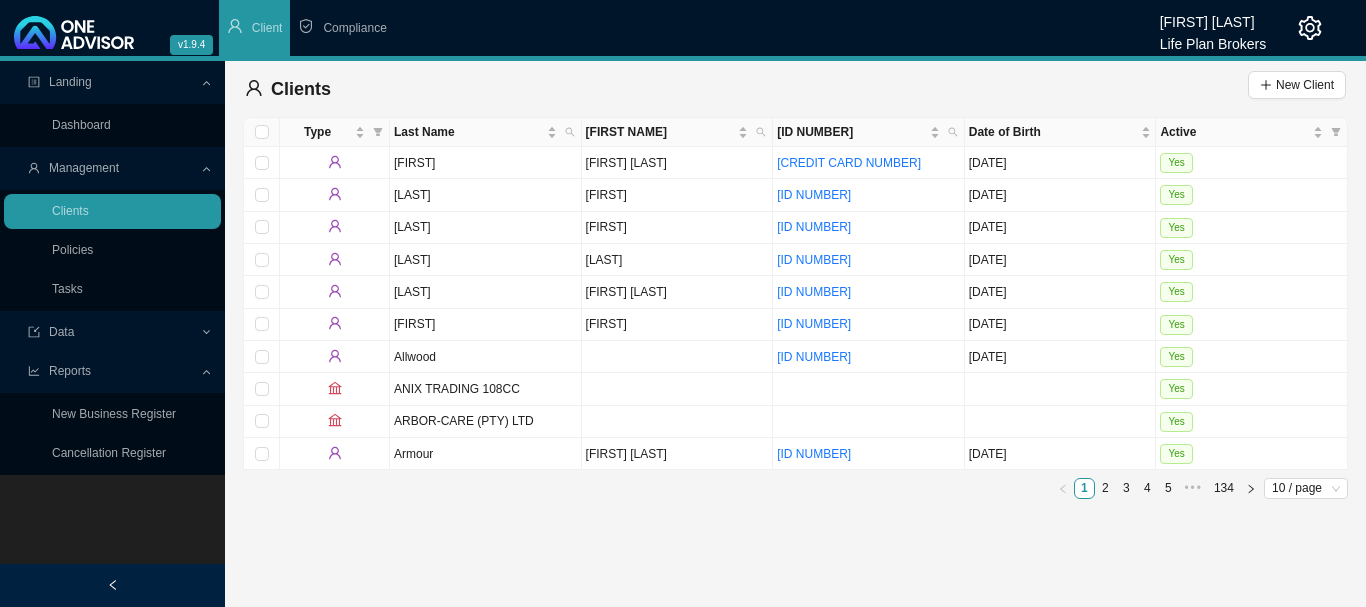 drag, startPoint x: 574, startPoint y: 136, endPoint x: 577, endPoint y: 112, distance: 24.186773 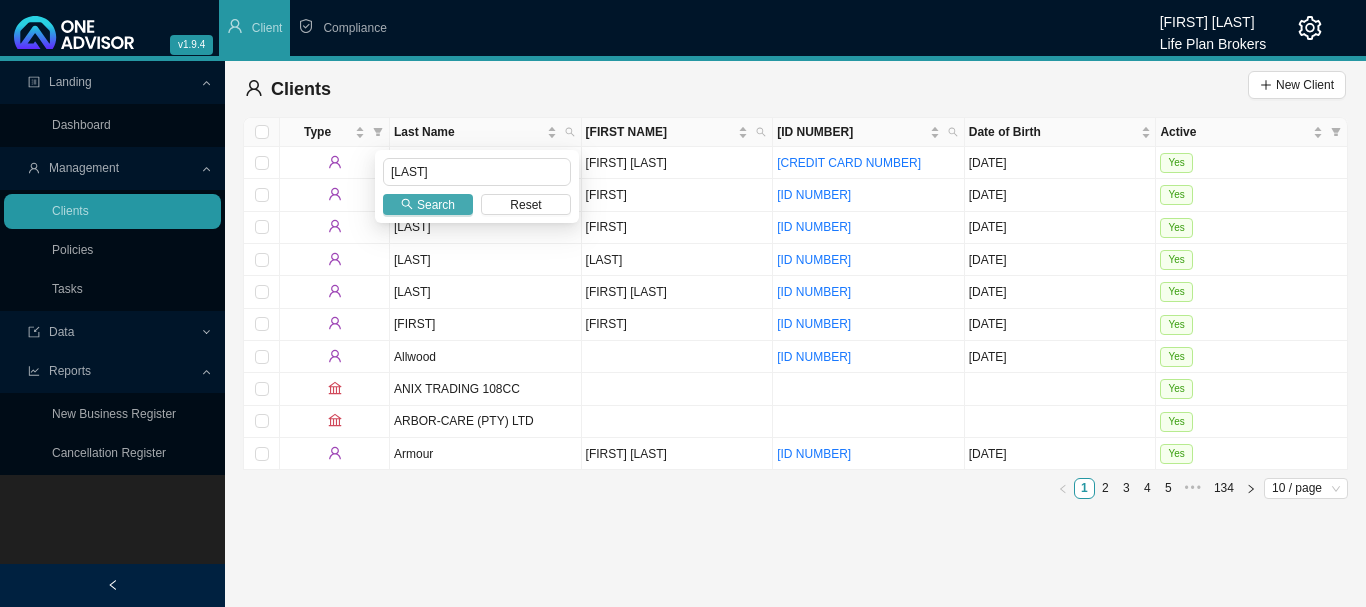type on "[LAST]" 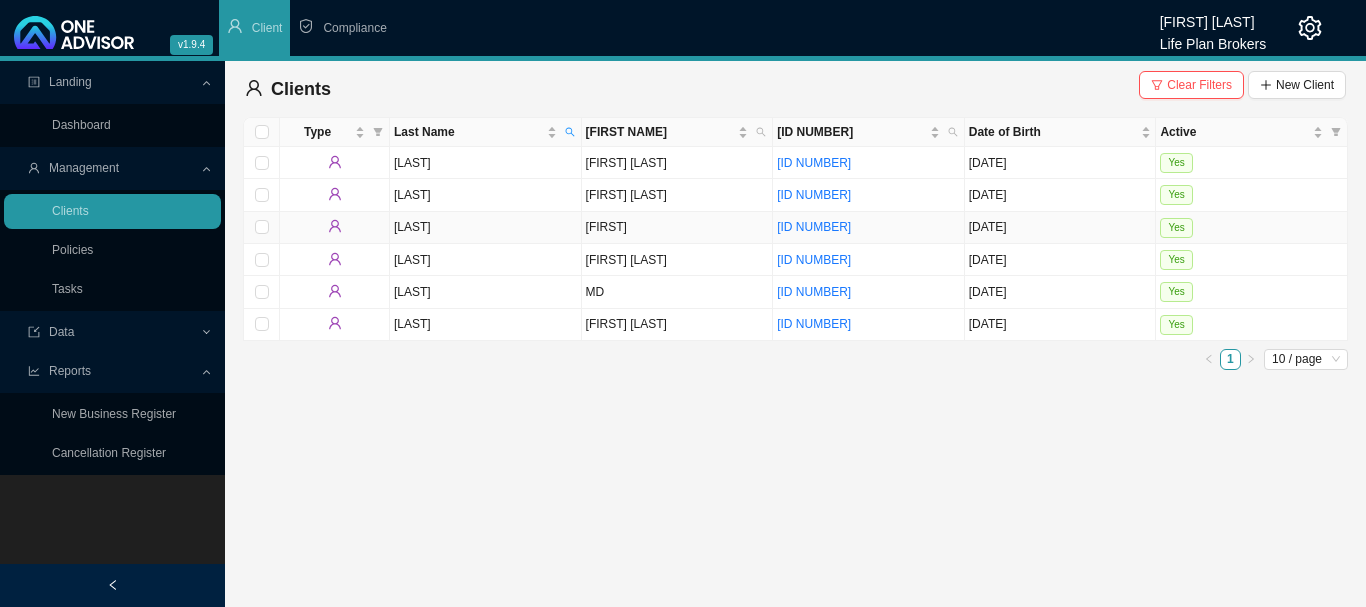 click on "Yes" at bounding box center (1252, 228) 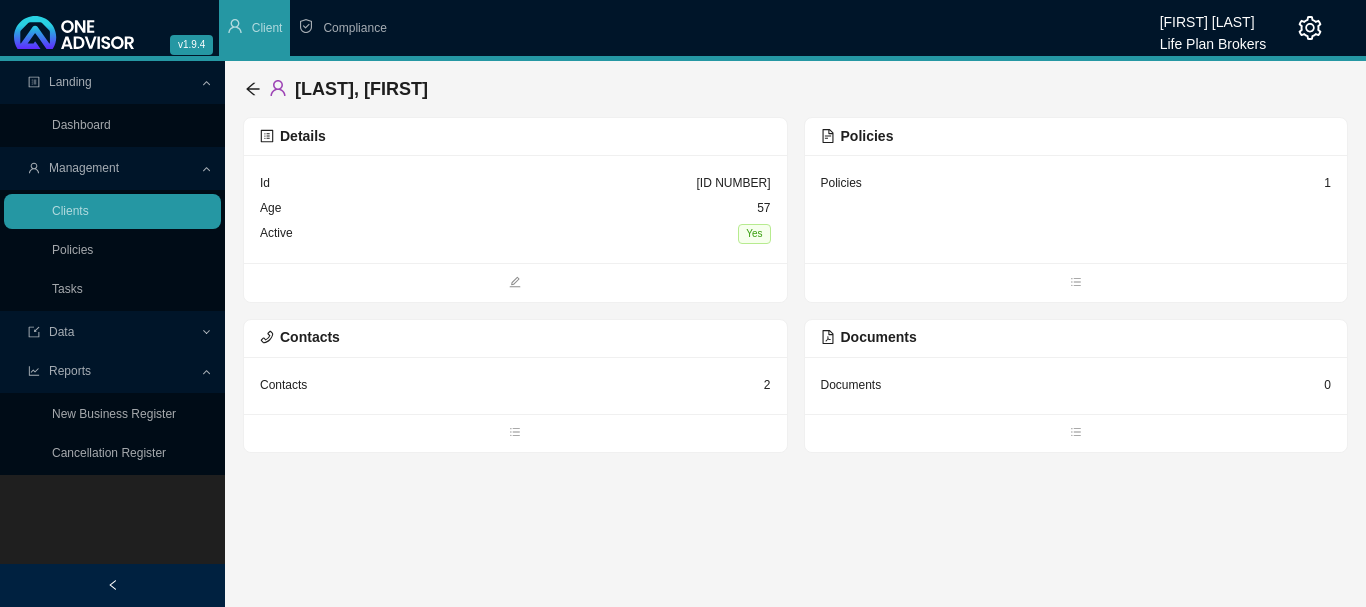 click on "Policies 1" at bounding box center (1076, 209) 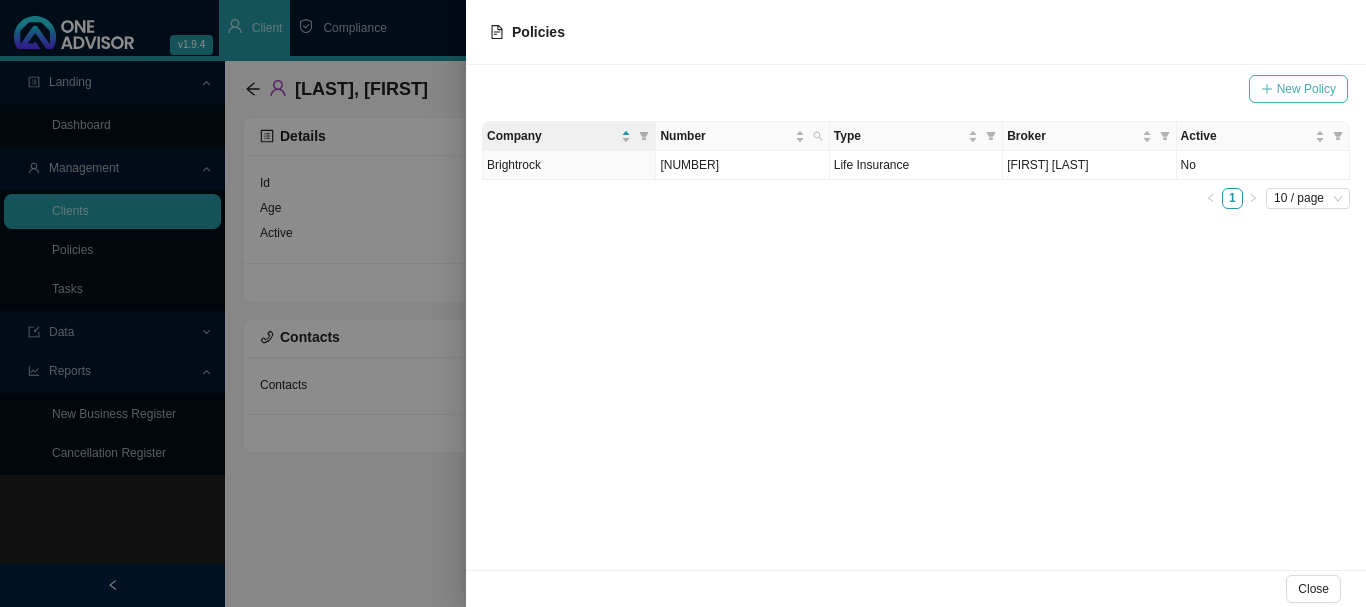 click on "New Policy" at bounding box center [1306, 89] 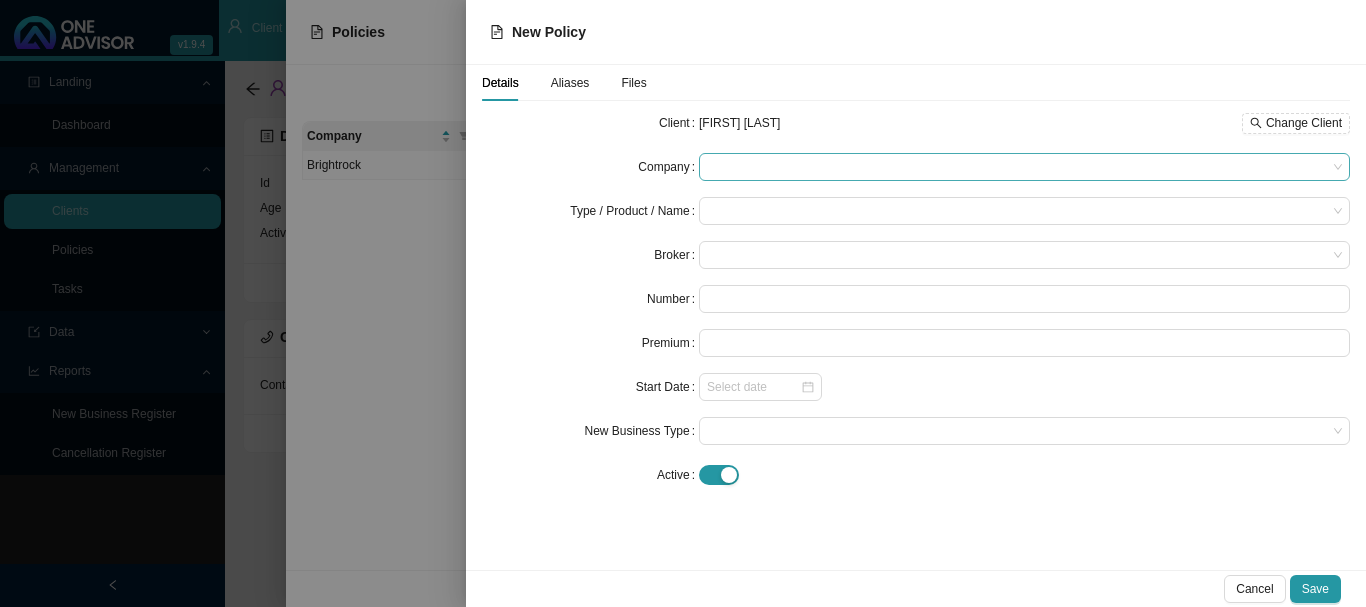 click at bounding box center [1024, 167] 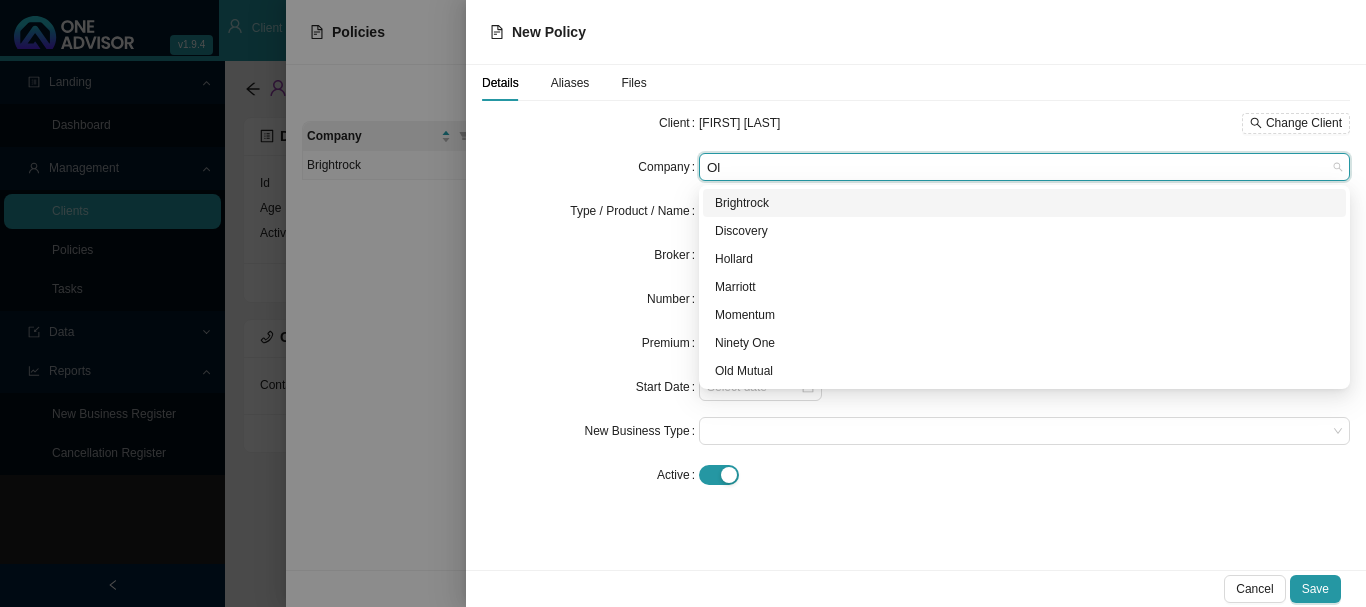 type on "Old" 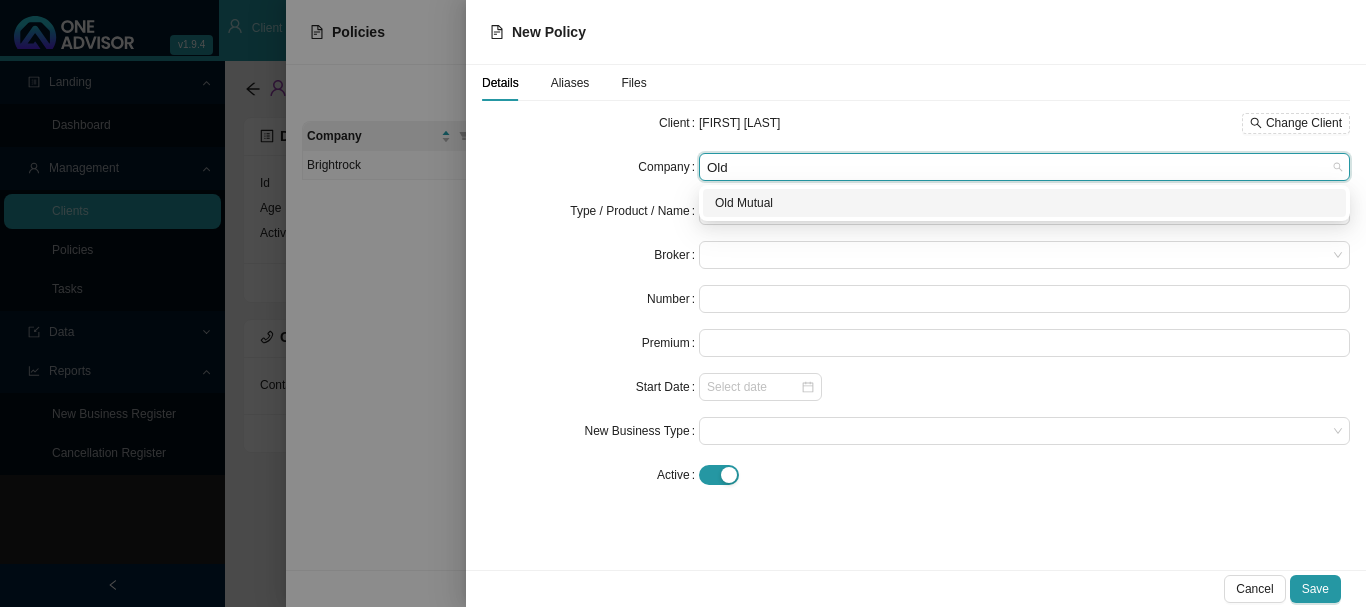 click on "Old Mutual" at bounding box center (1024, 203) 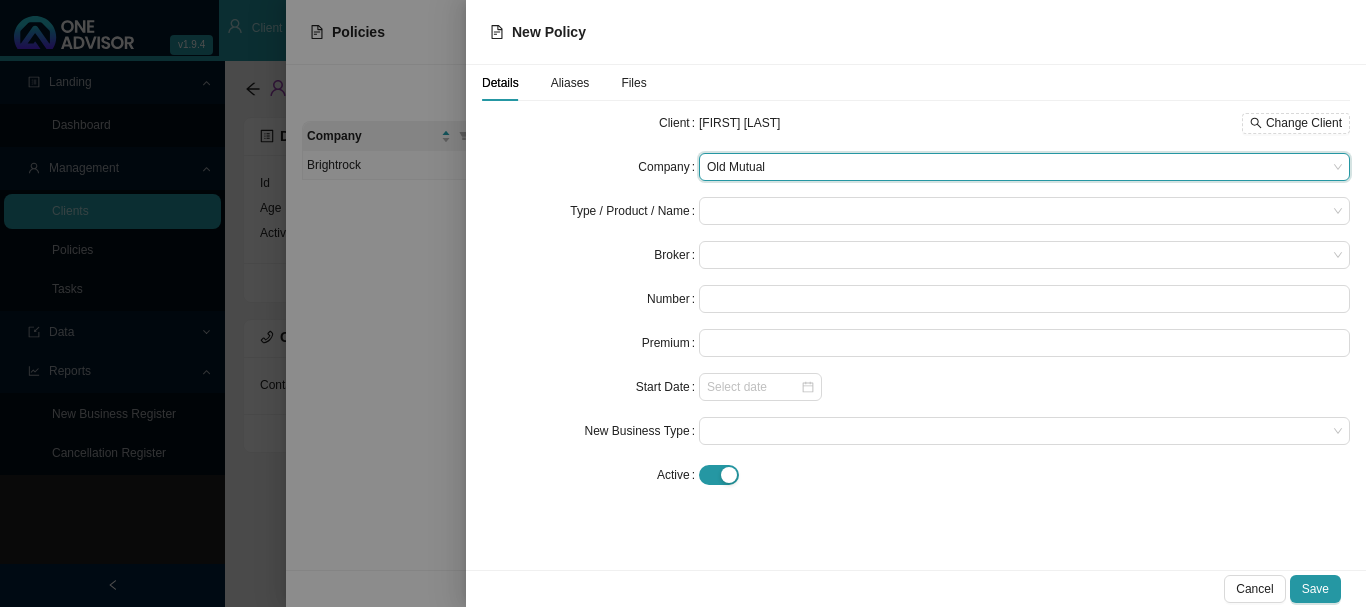 click at bounding box center [1017, 211] 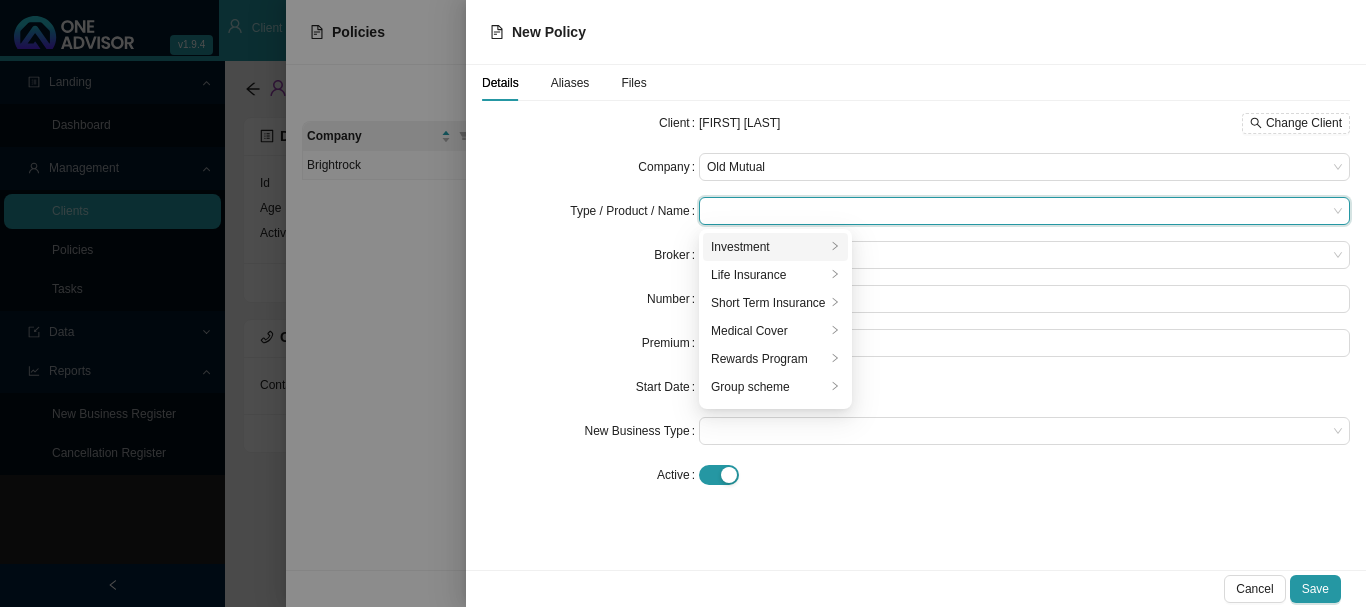 click on "Investment" at bounding box center (768, 247) 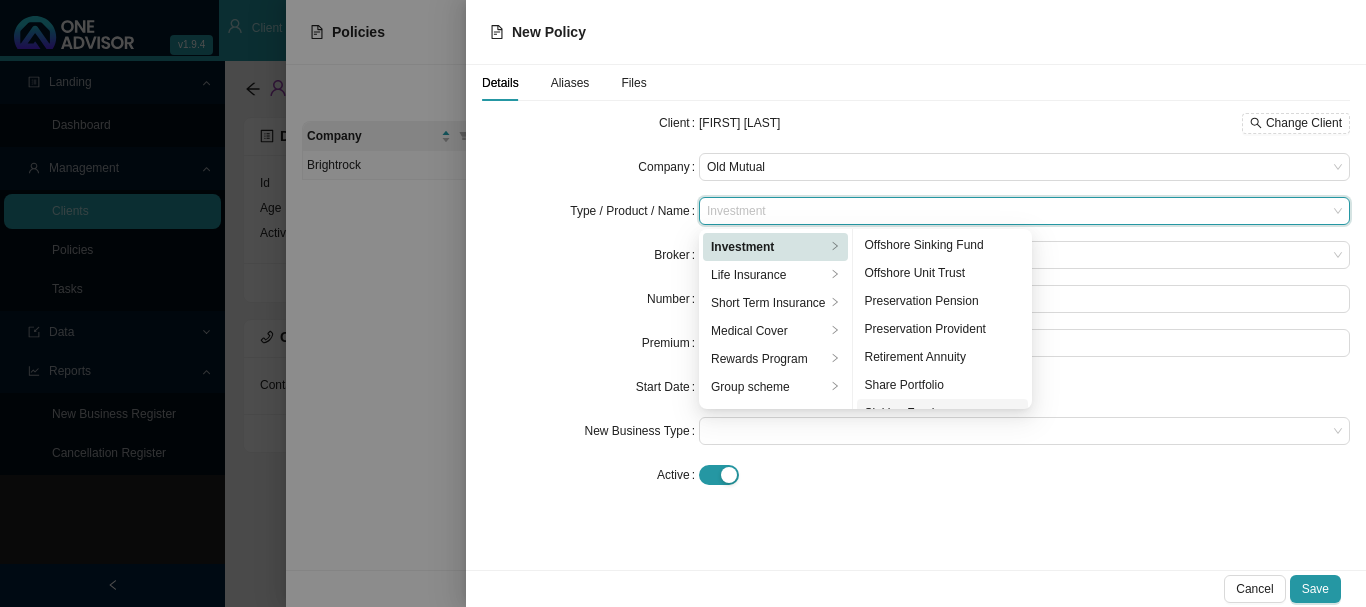 scroll, scrollTop: 248, scrollLeft: 0, axis: vertical 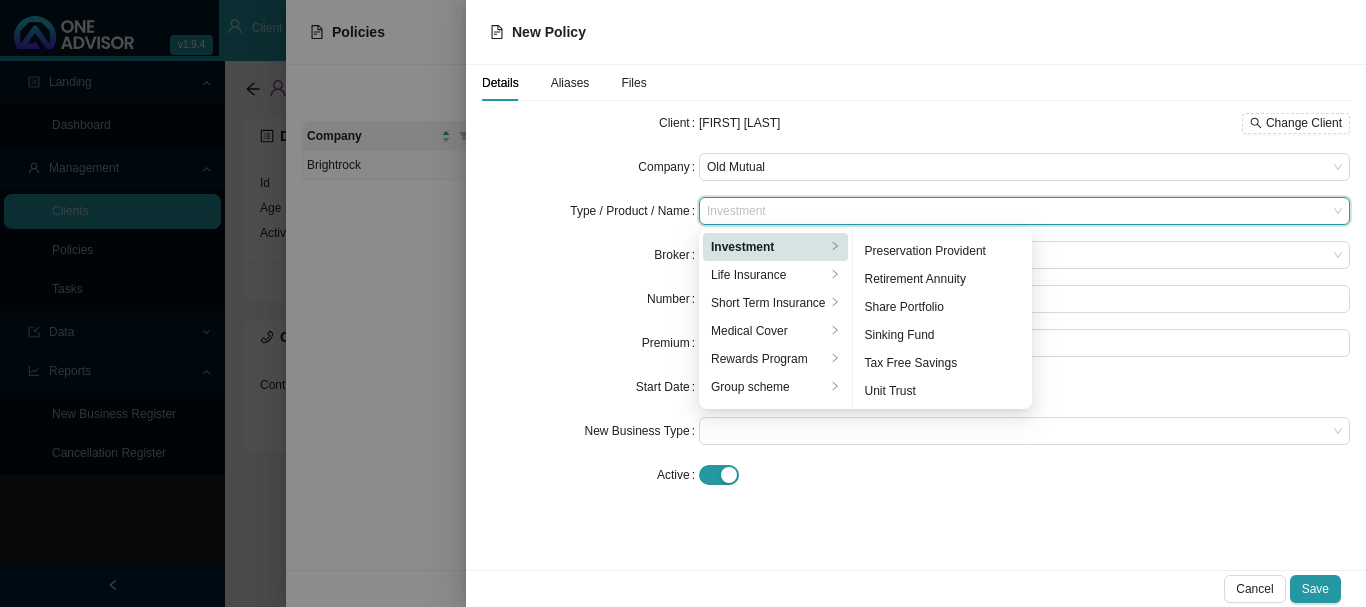 click on "Tax Free Savings" at bounding box center [943, 363] 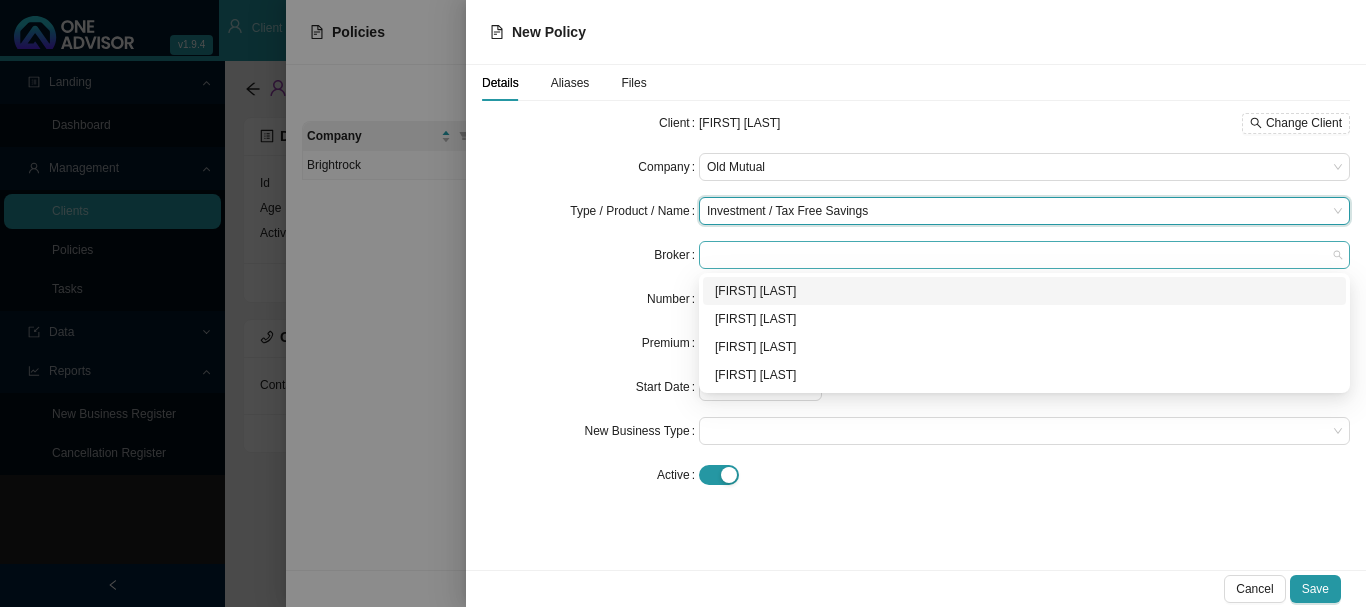 click at bounding box center (1024, 255) 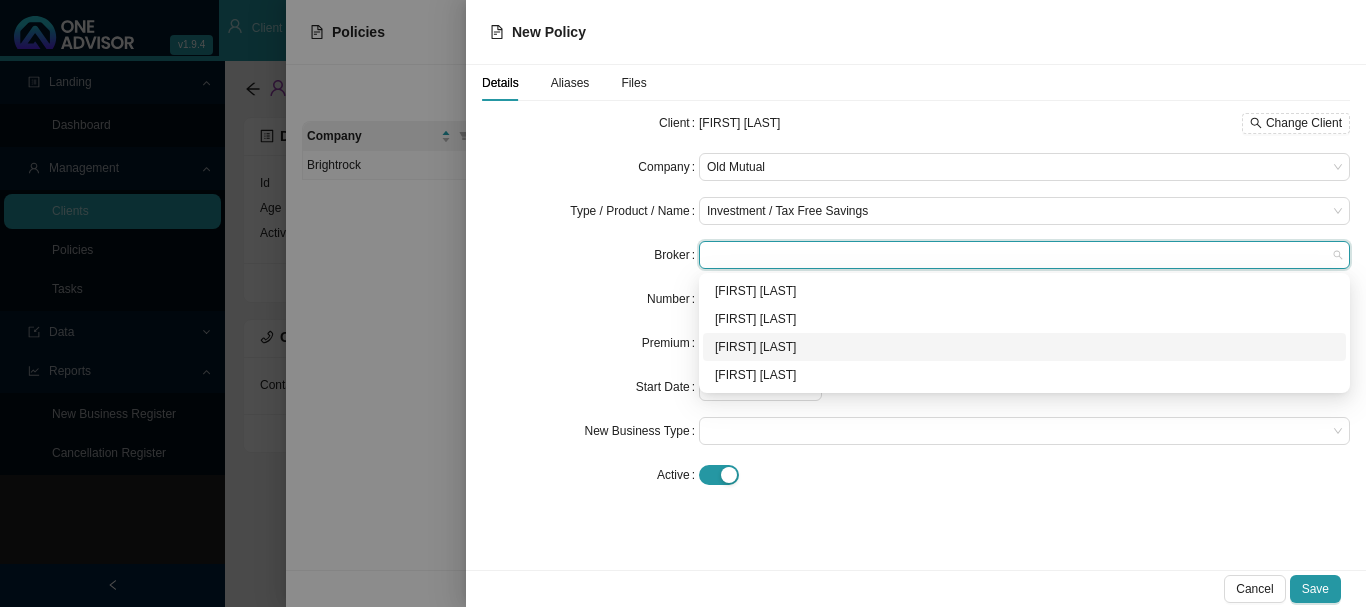 click on "[FIRST] [LAST]" at bounding box center (1024, 347) 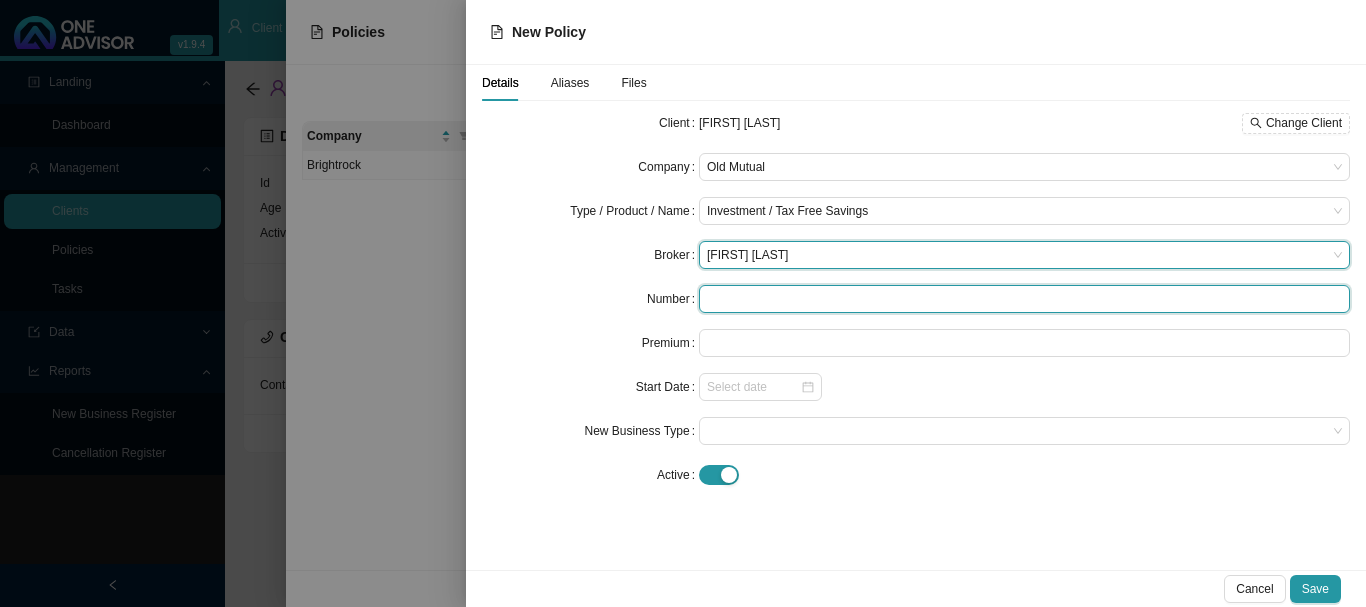 click at bounding box center [1024, 299] 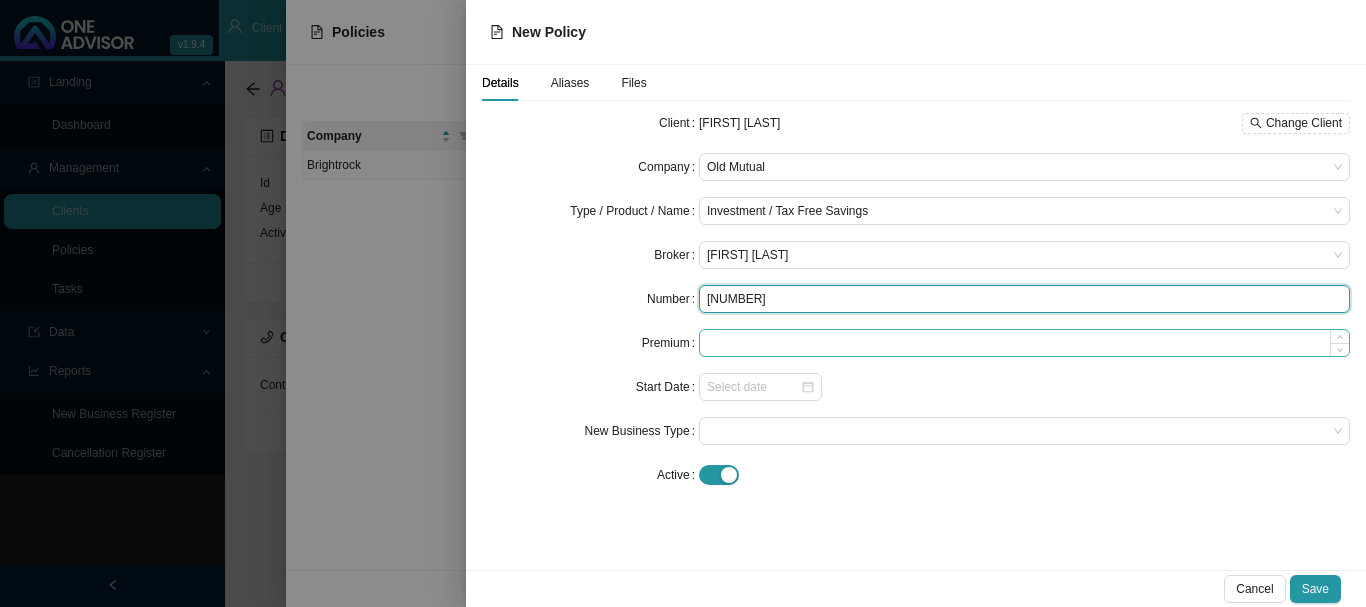 type on "[NUMBER]" 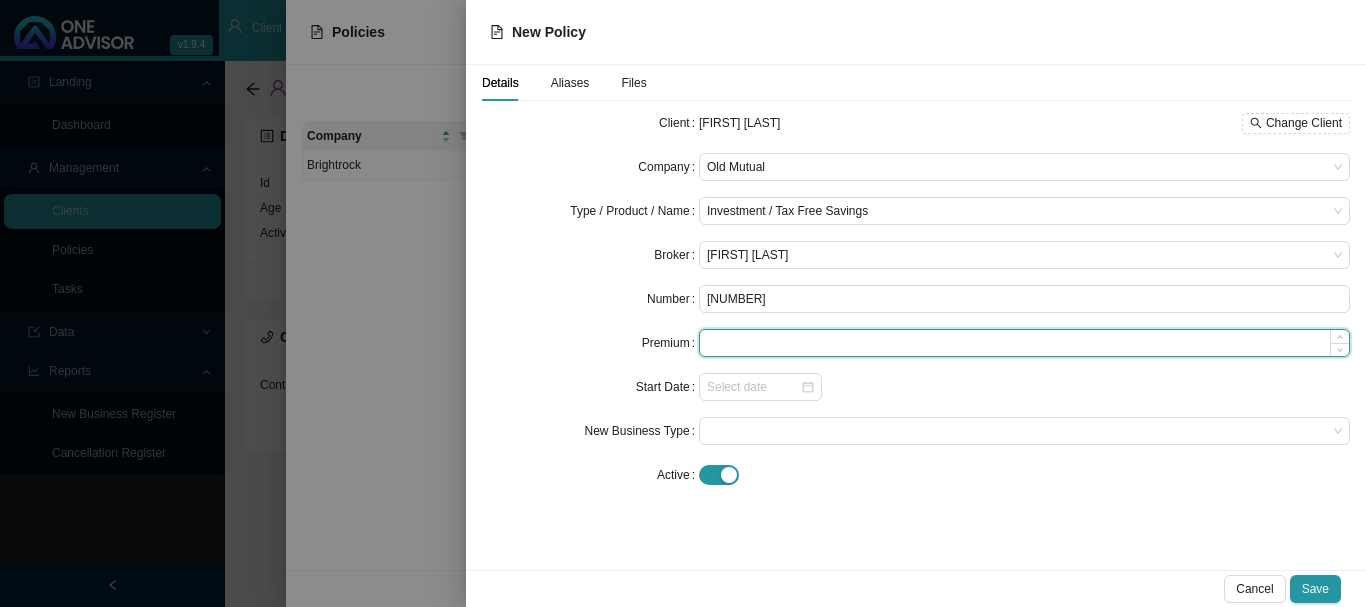 click at bounding box center [1024, 343] 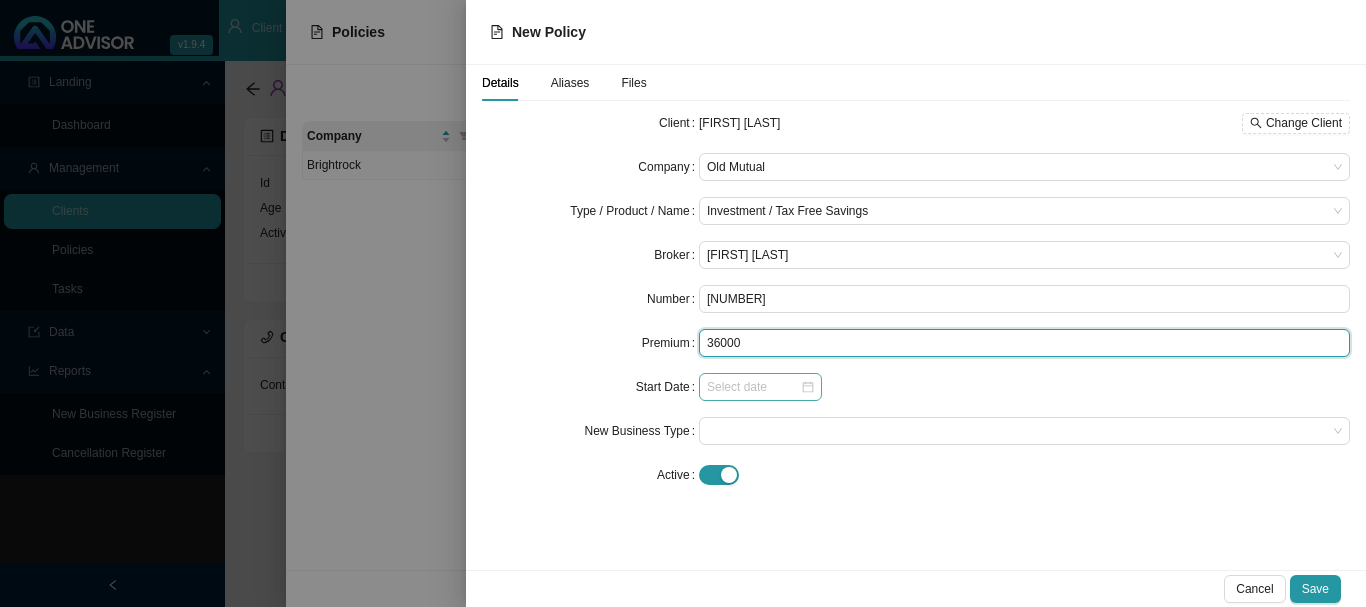 click at bounding box center (760, 387) 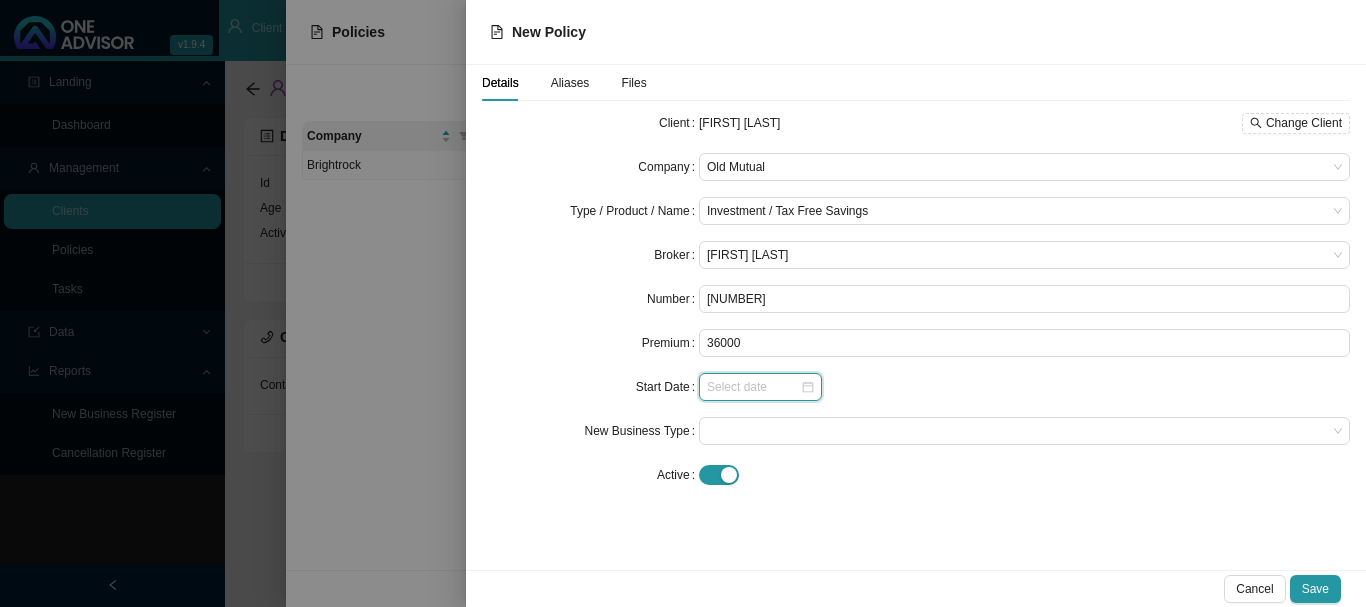 type on "36000.00" 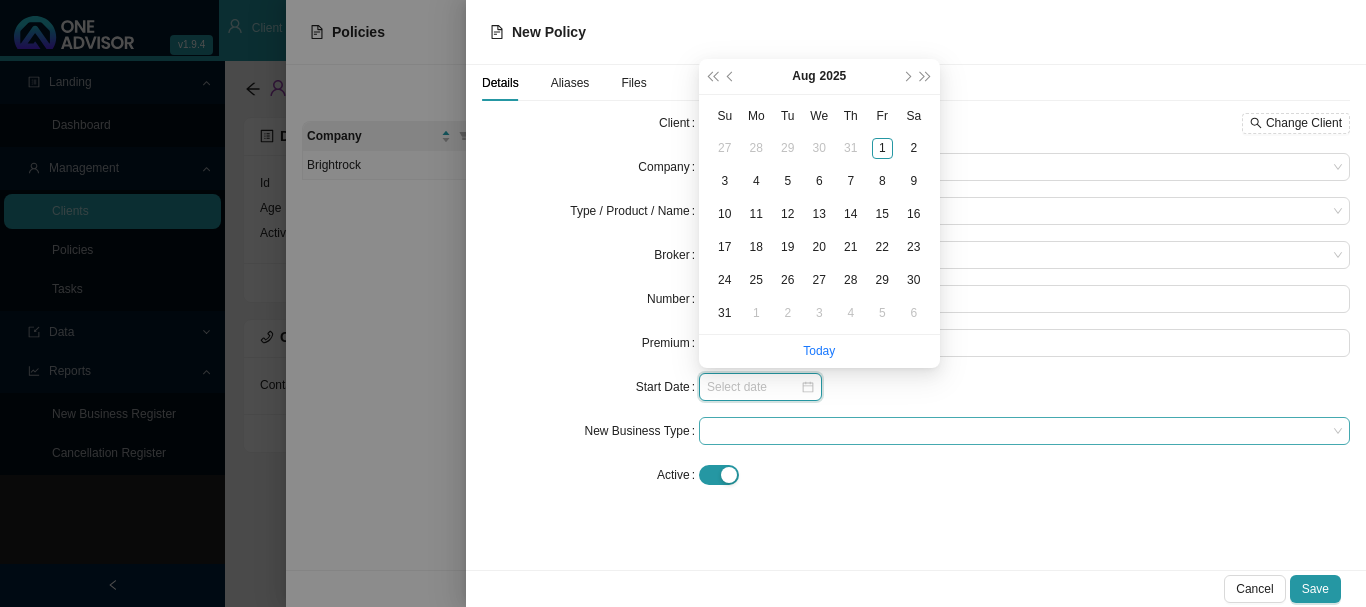 click at bounding box center (1024, 431) 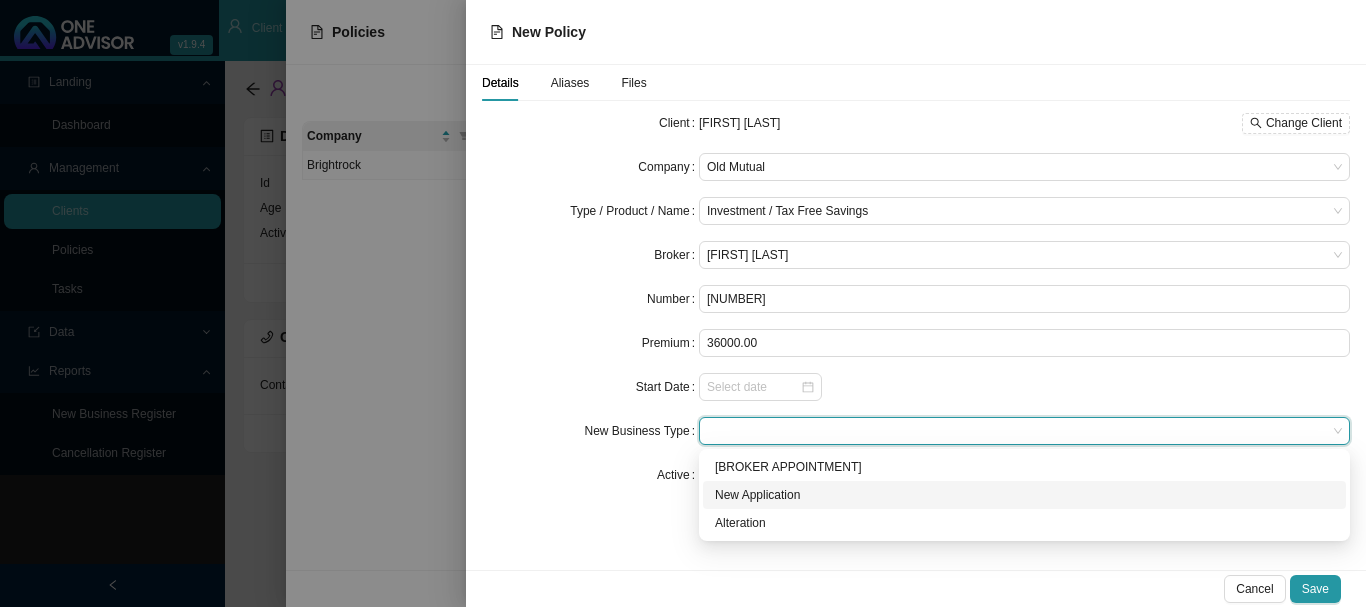 drag, startPoint x: 777, startPoint y: 497, endPoint x: 921, endPoint y: 401, distance: 173.06647 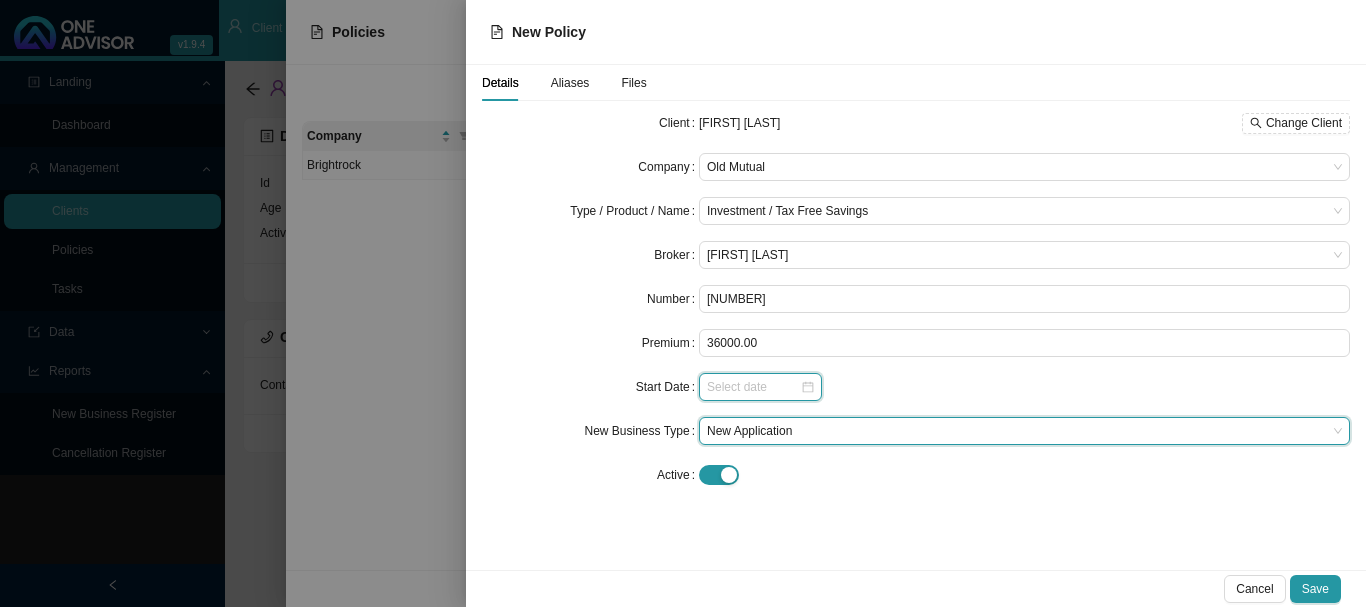 click at bounding box center (753, 387) 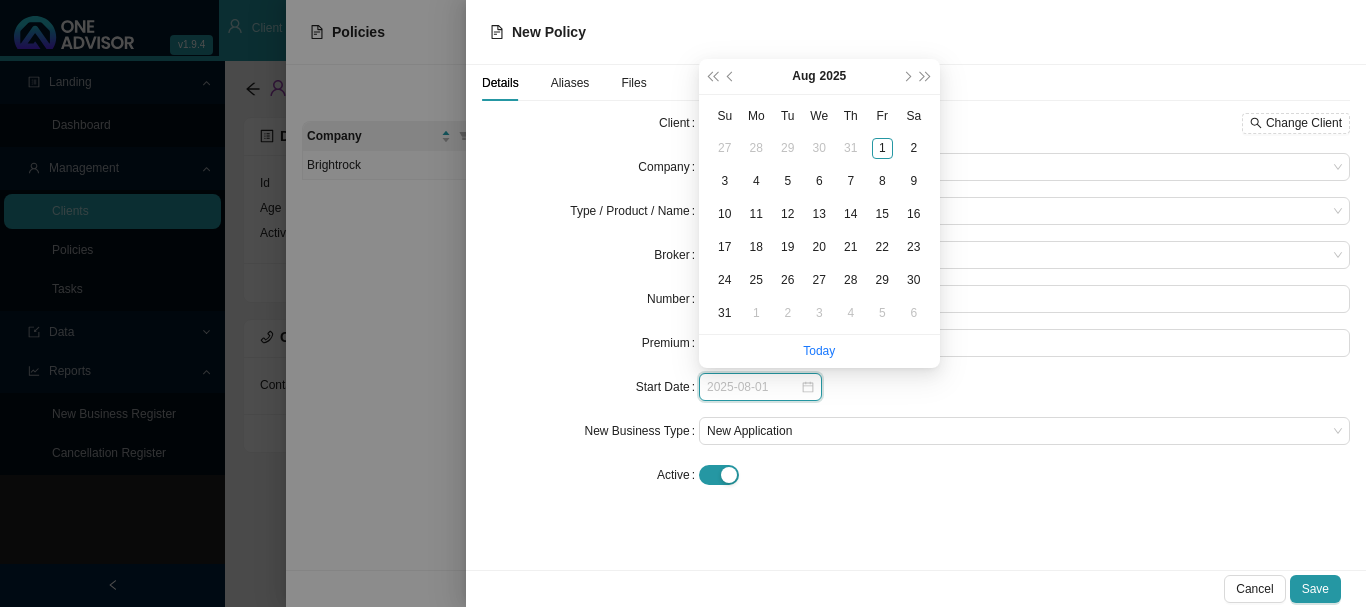 type on "2025-07-31" 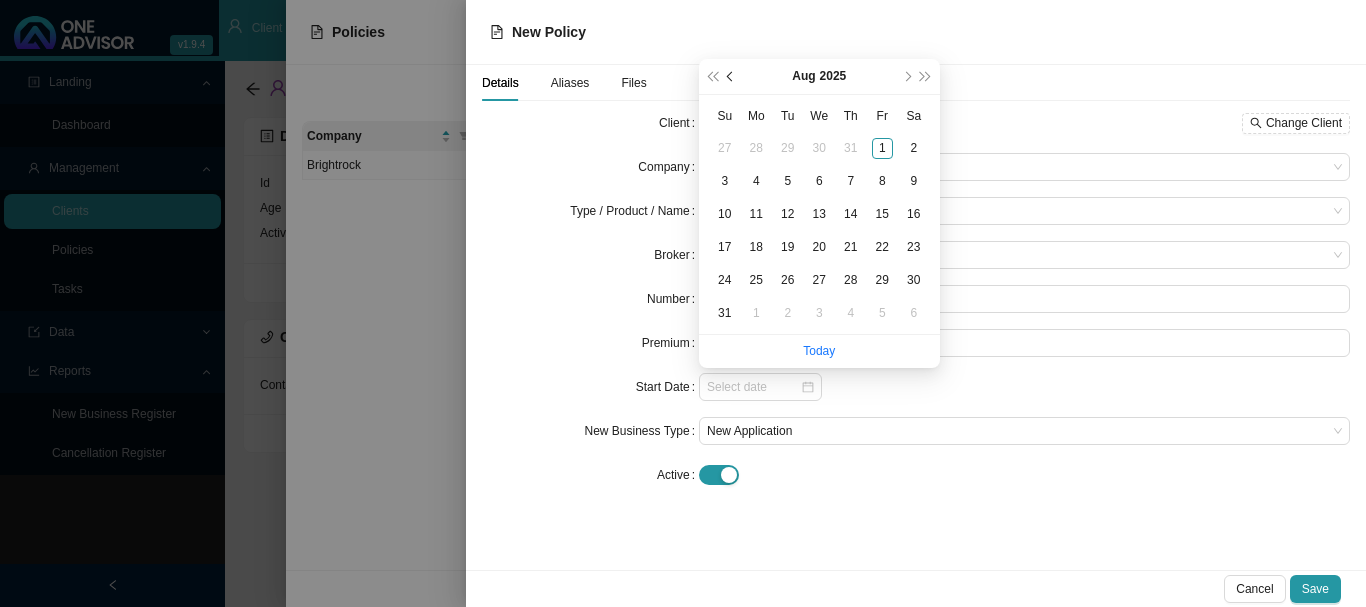 click at bounding box center [732, 77] 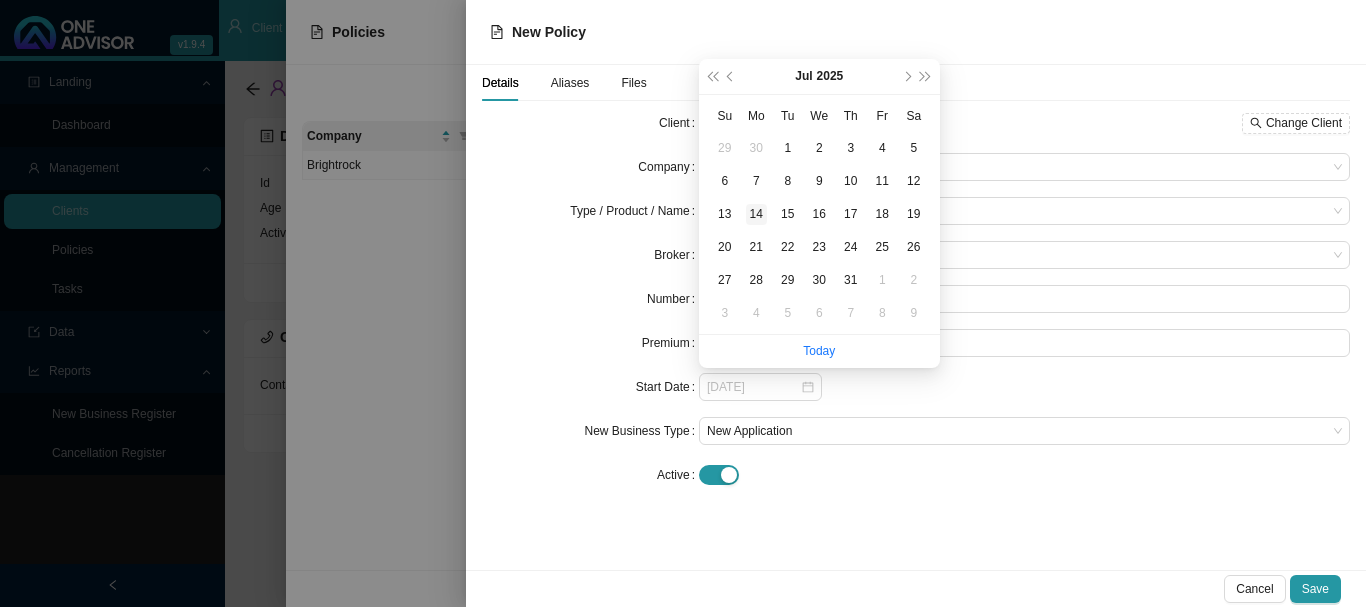 type on "[DATE]" 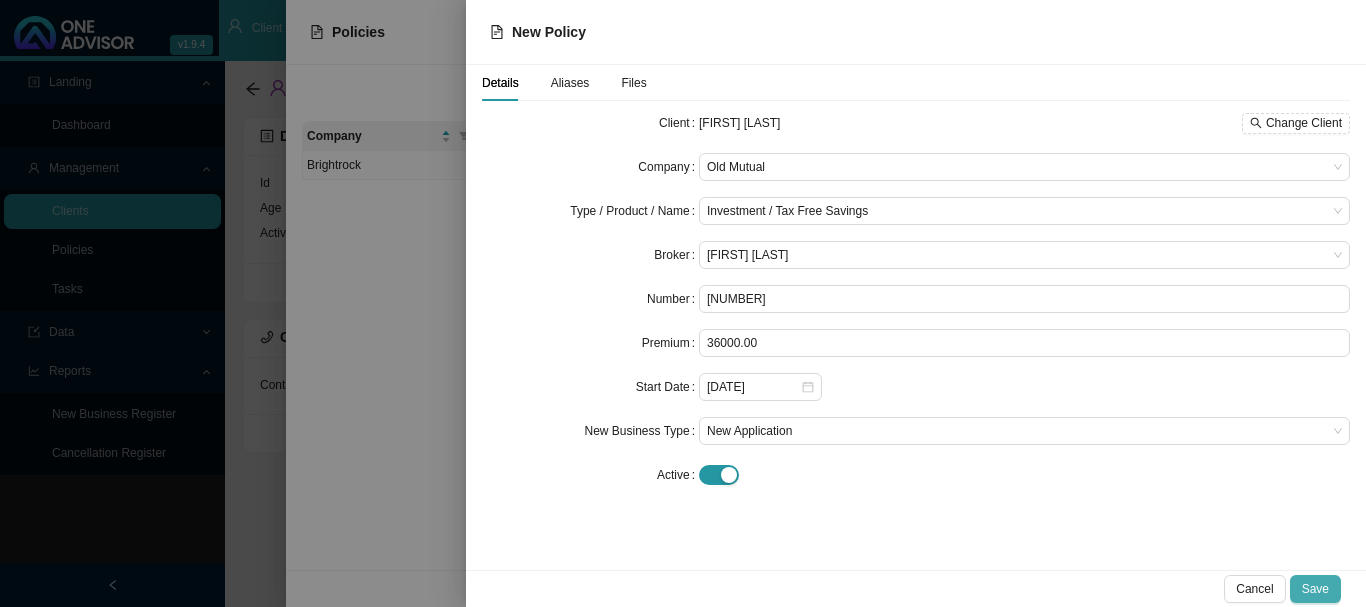 click on "Save" at bounding box center (1315, 589) 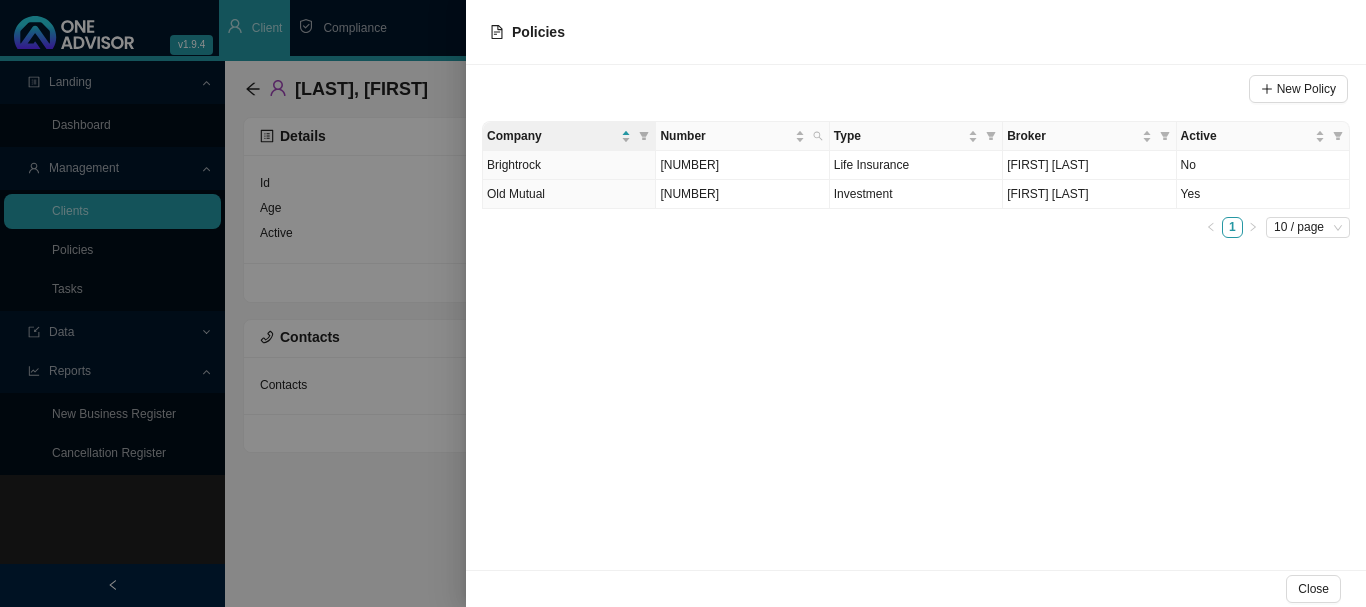 drag, startPoint x: 427, startPoint y: 39, endPoint x: 545, endPoint y: 81, distance: 125.25175 